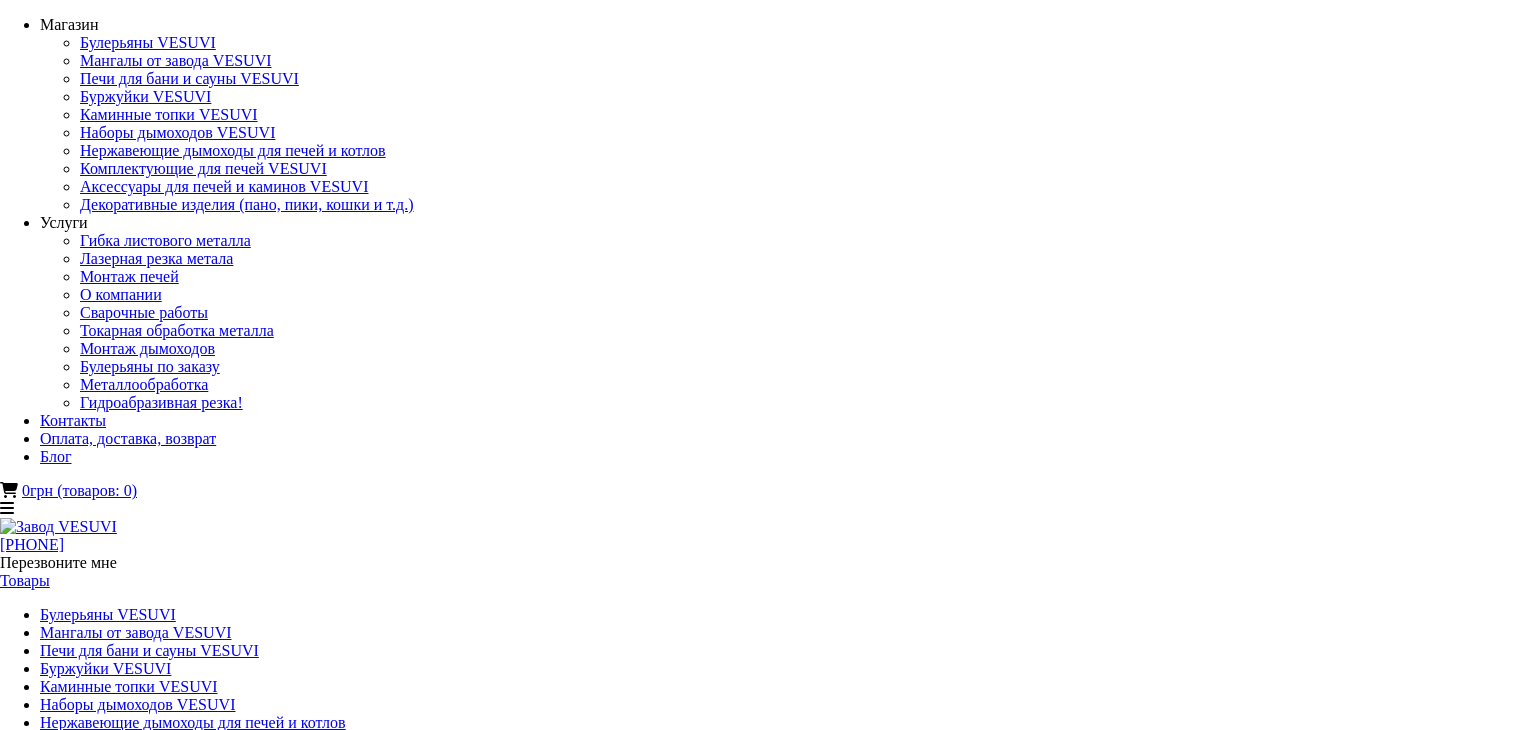 scroll, scrollTop: 0, scrollLeft: 0, axis: both 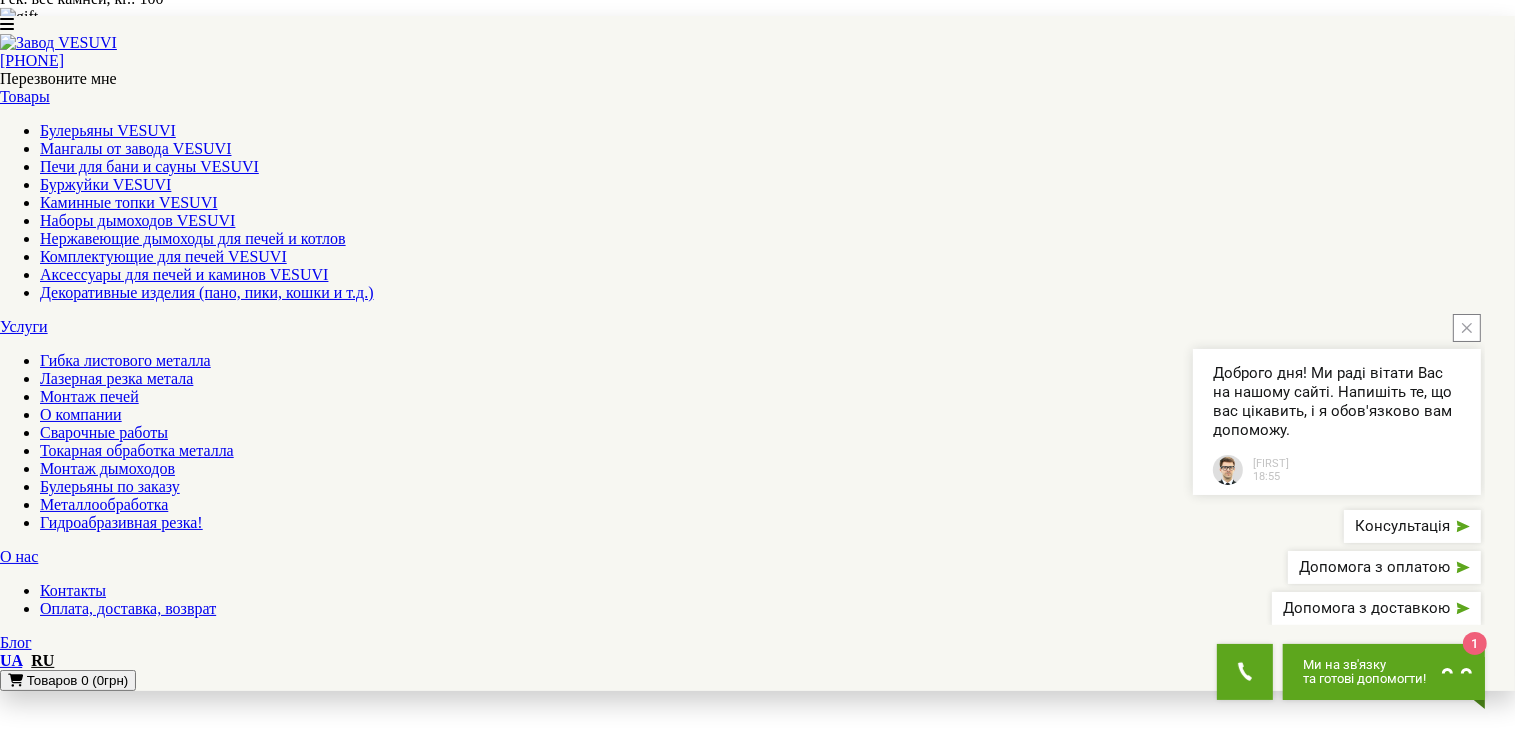 click on "2" at bounding box center [44, 7678] 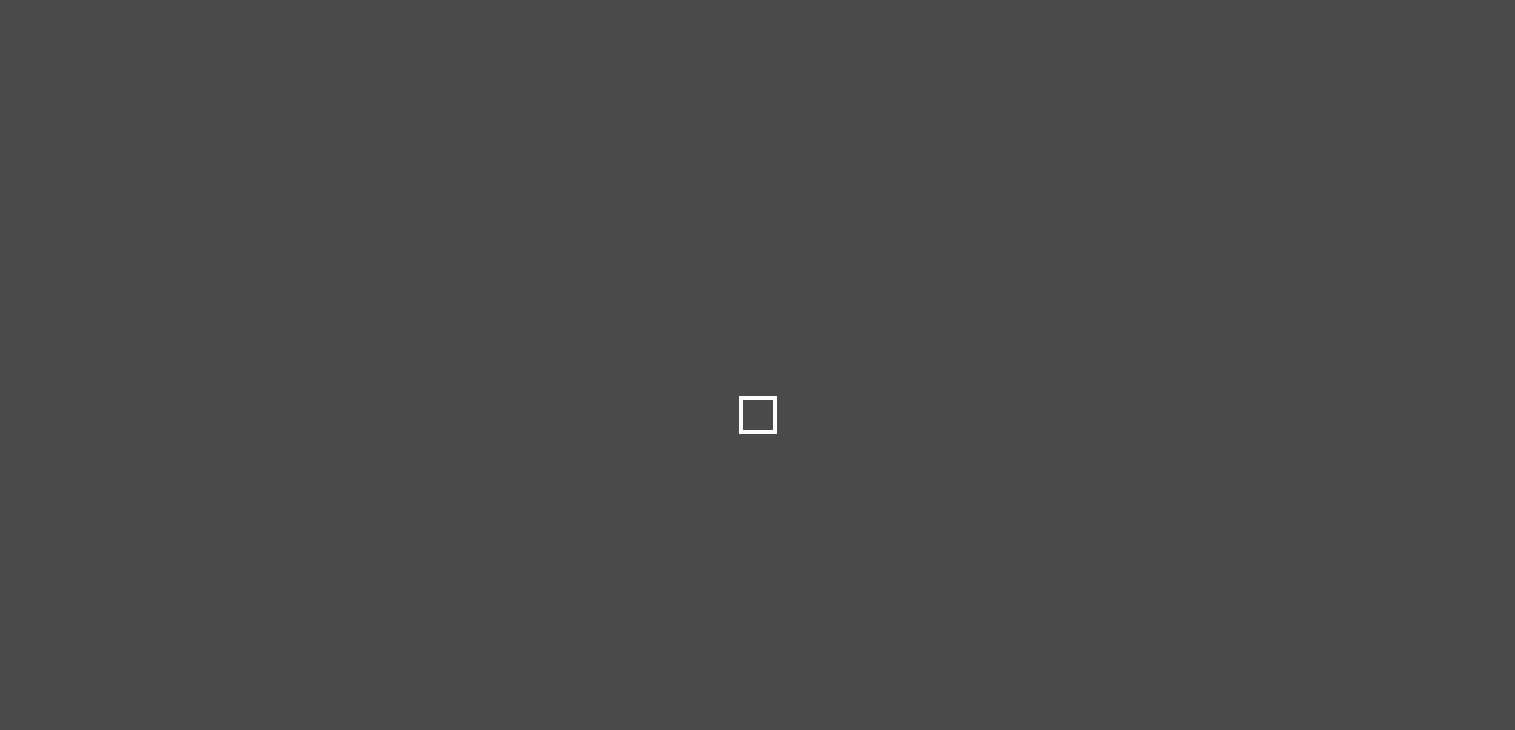 scroll, scrollTop: 0, scrollLeft: 0, axis: both 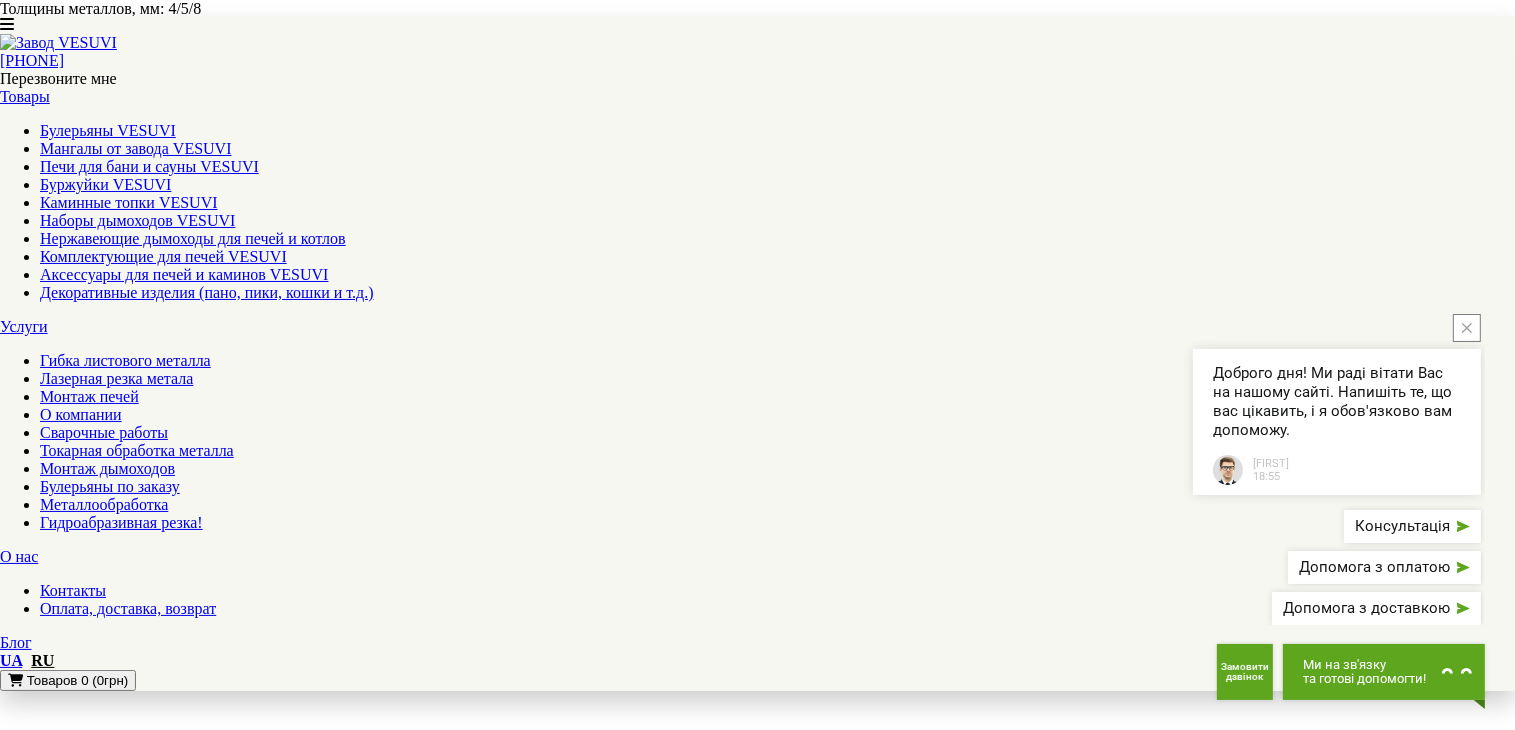click on "3" at bounding box center (44, 7580) 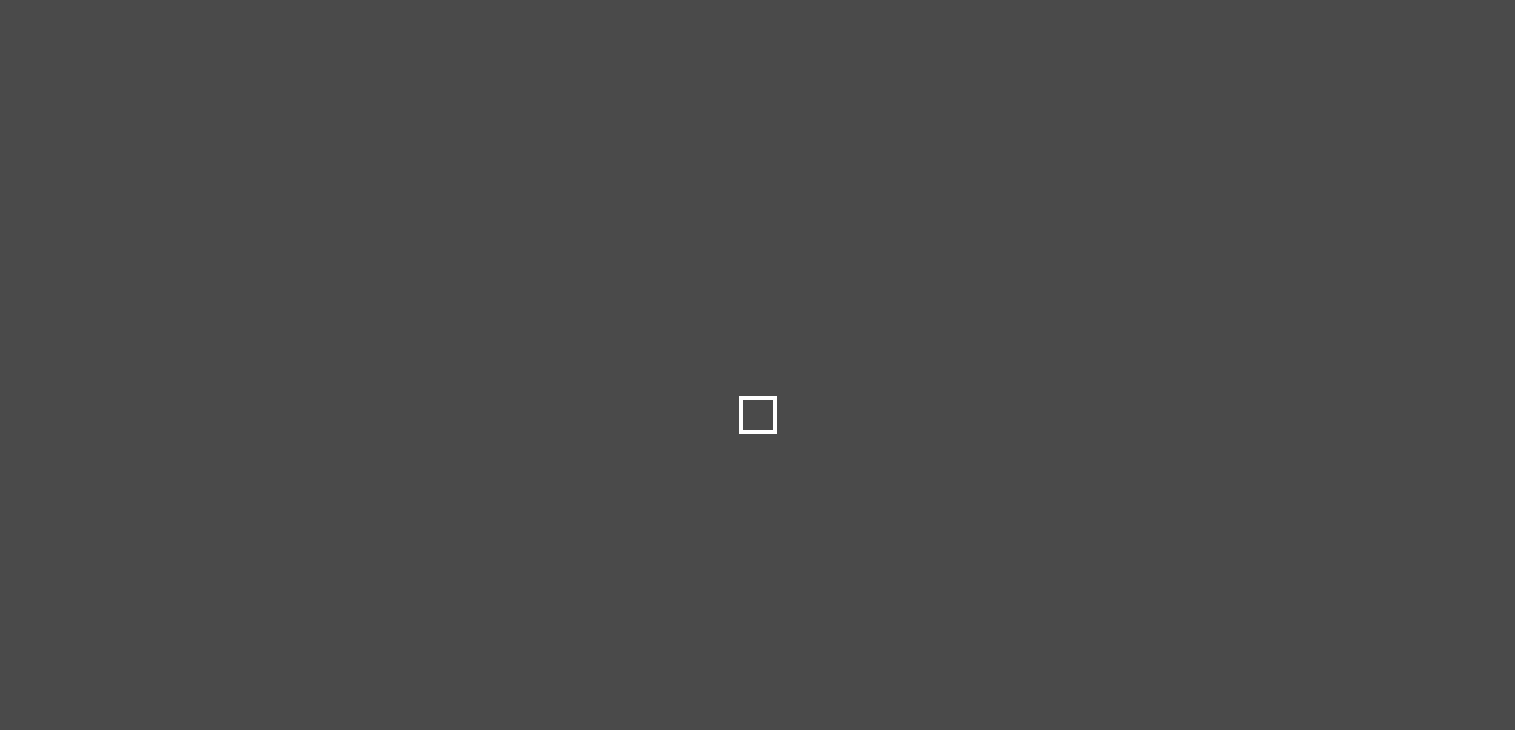 scroll, scrollTop: 0, scrollLeft: 0, axis: both 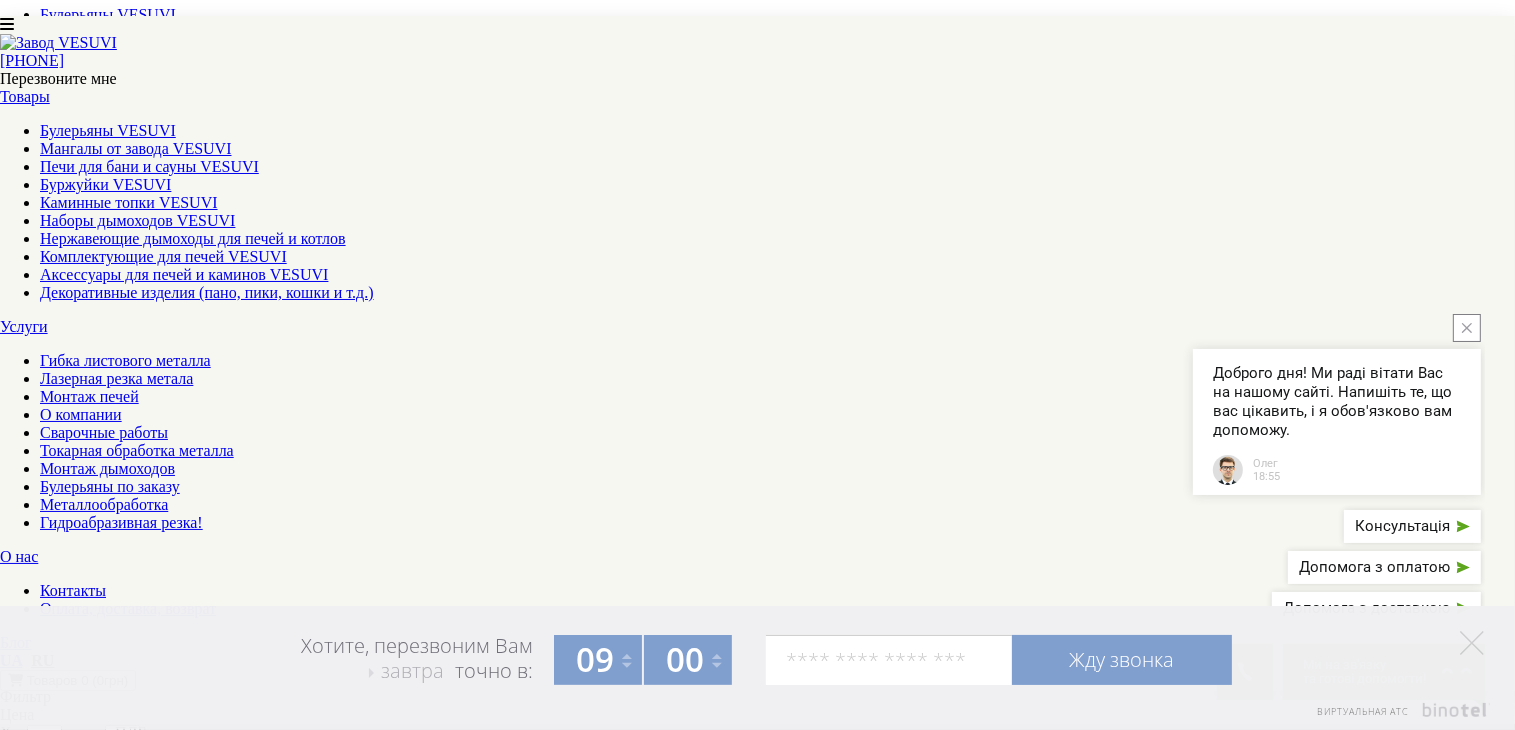 click on "Печь для бани Ребро 15 м³ с выносом 240 мм, дверка 315*315, со стеклом" at bounding box center [251, 3743] 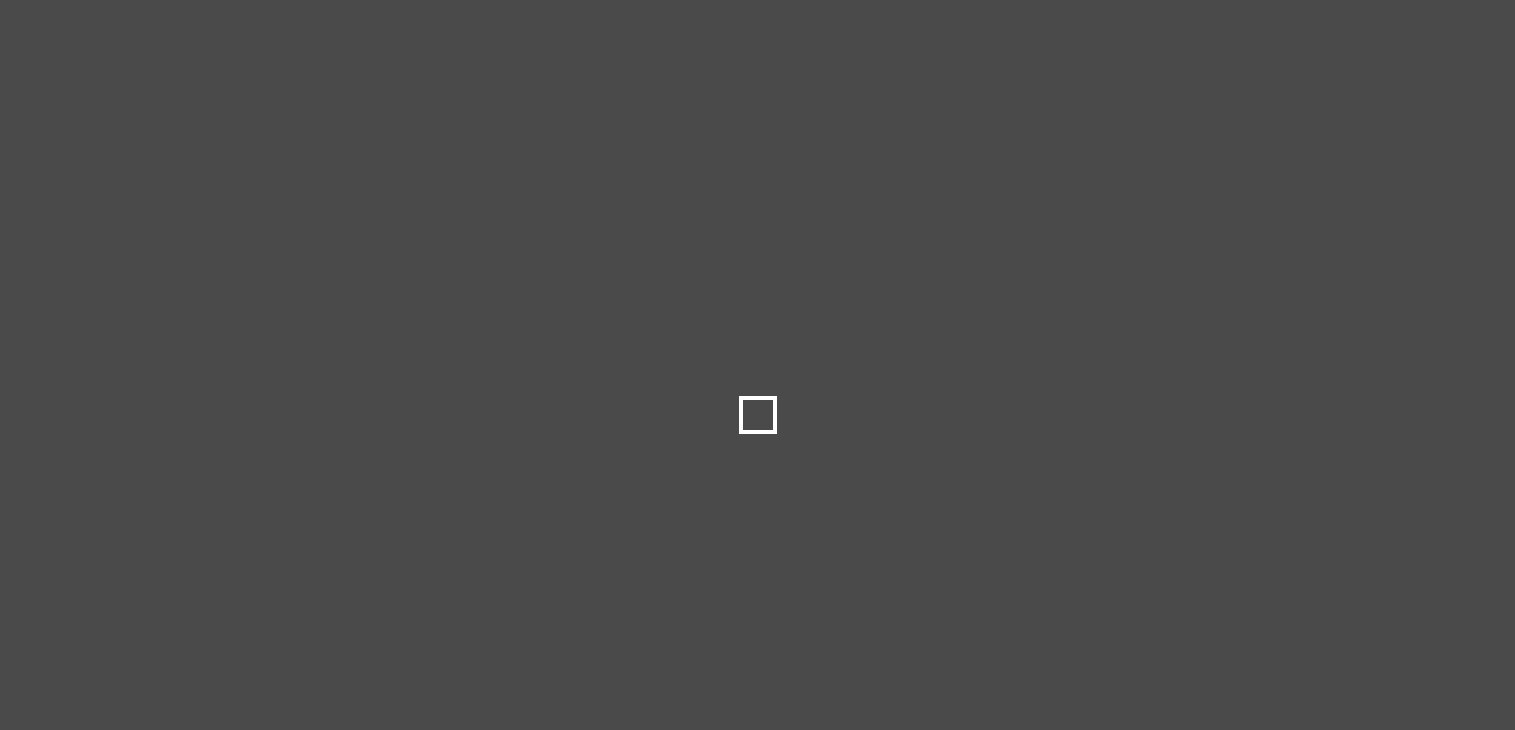 scroll, scrollTop: 0, scrollLeft: 0, axis: both 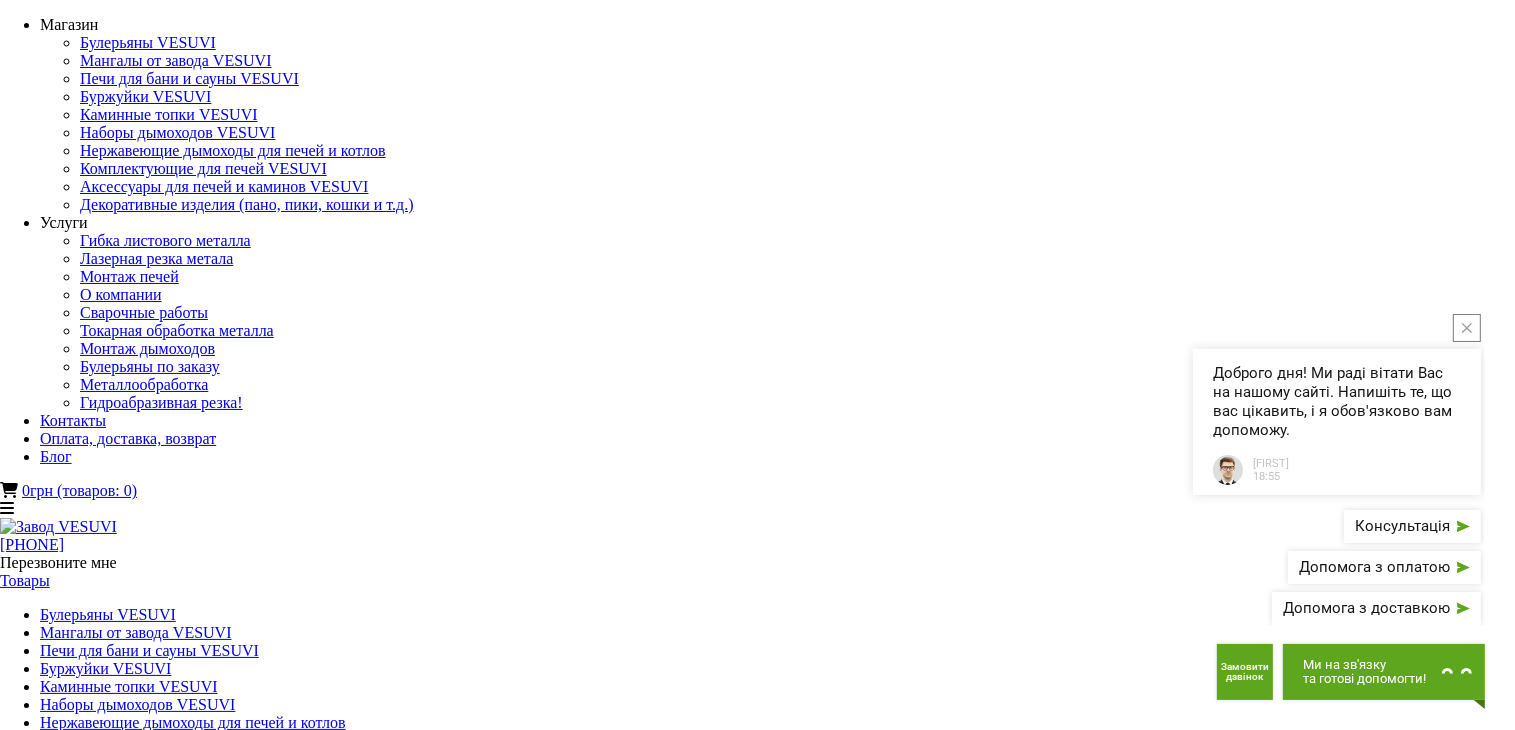click at bounding box center [299, 1404] 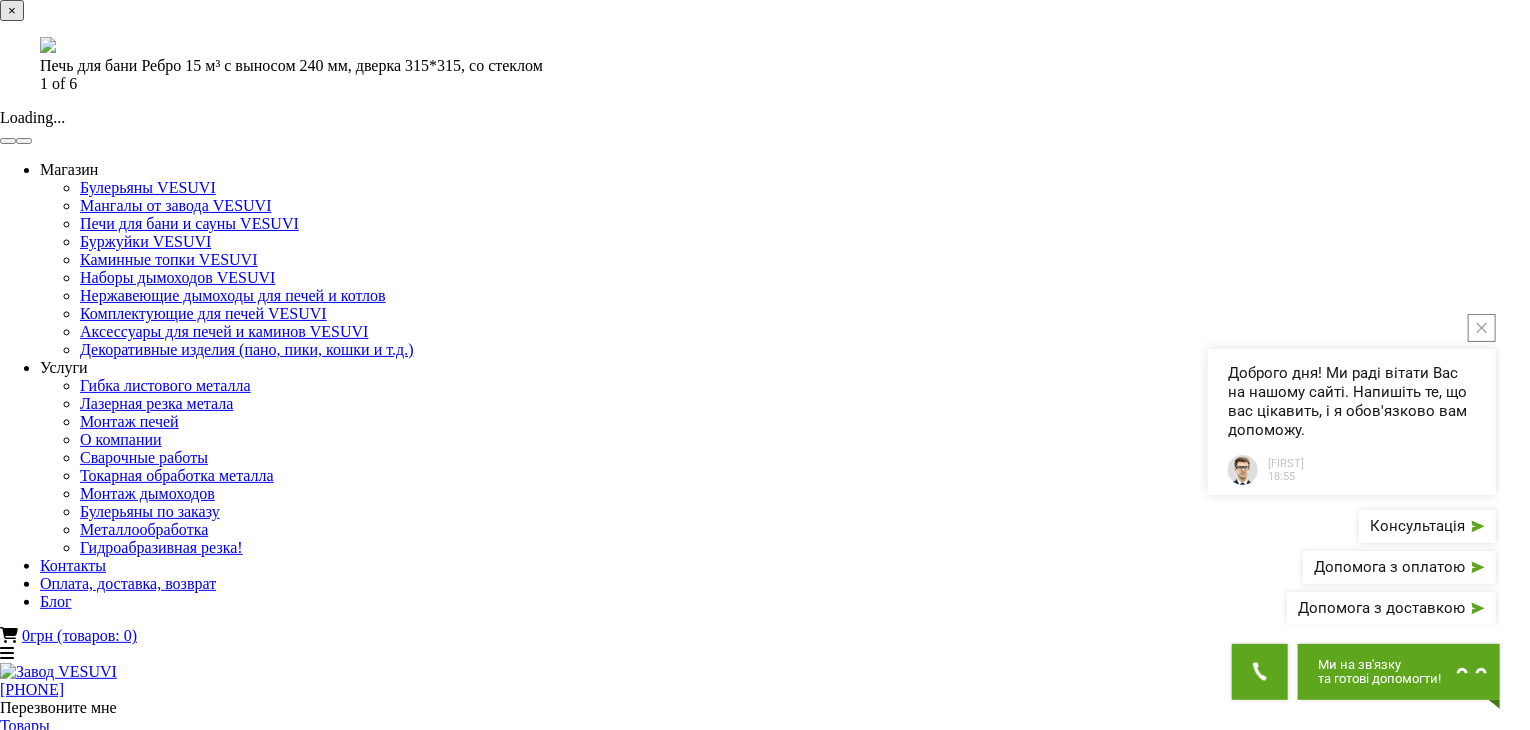 click at bounding box center [8, 141] 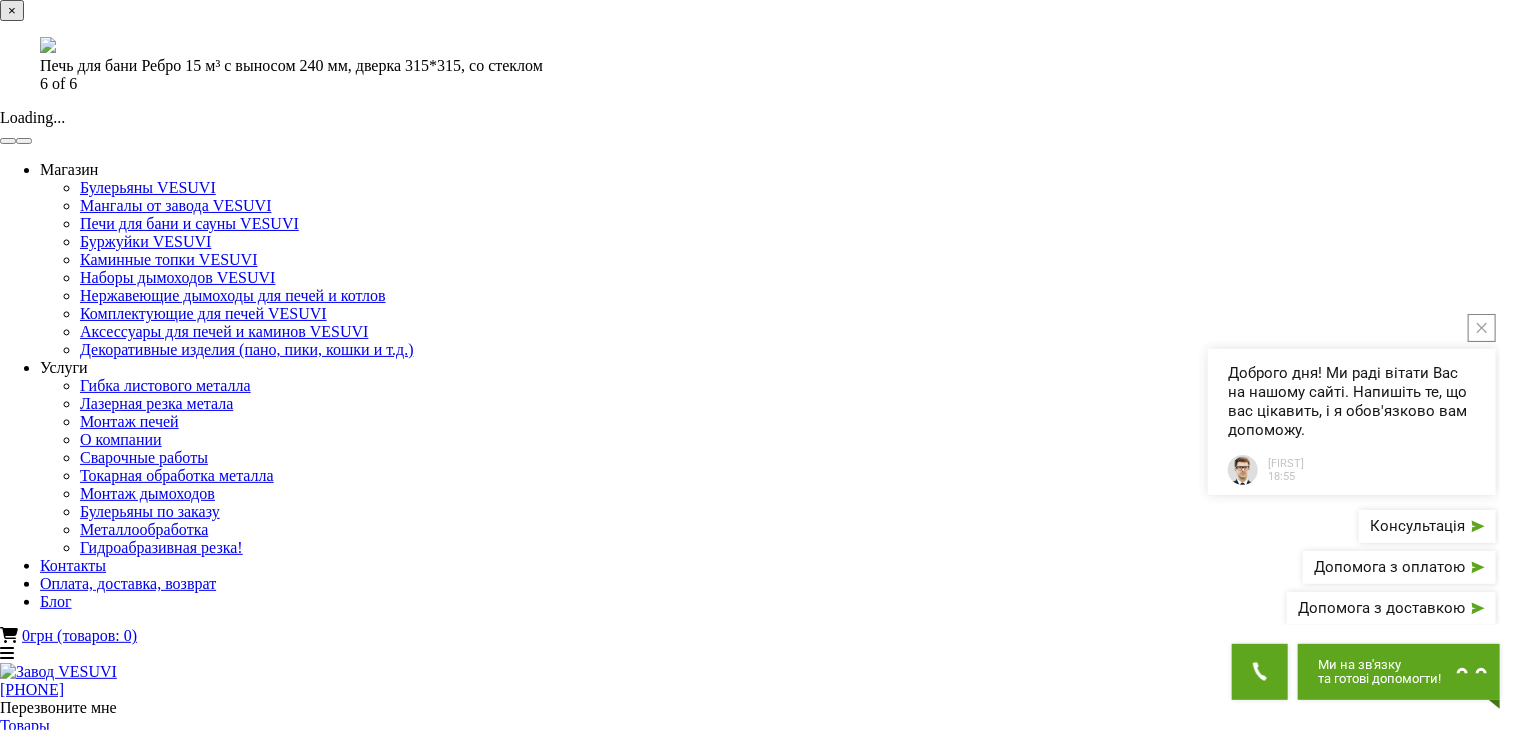 click at bounding box center [8, 141] 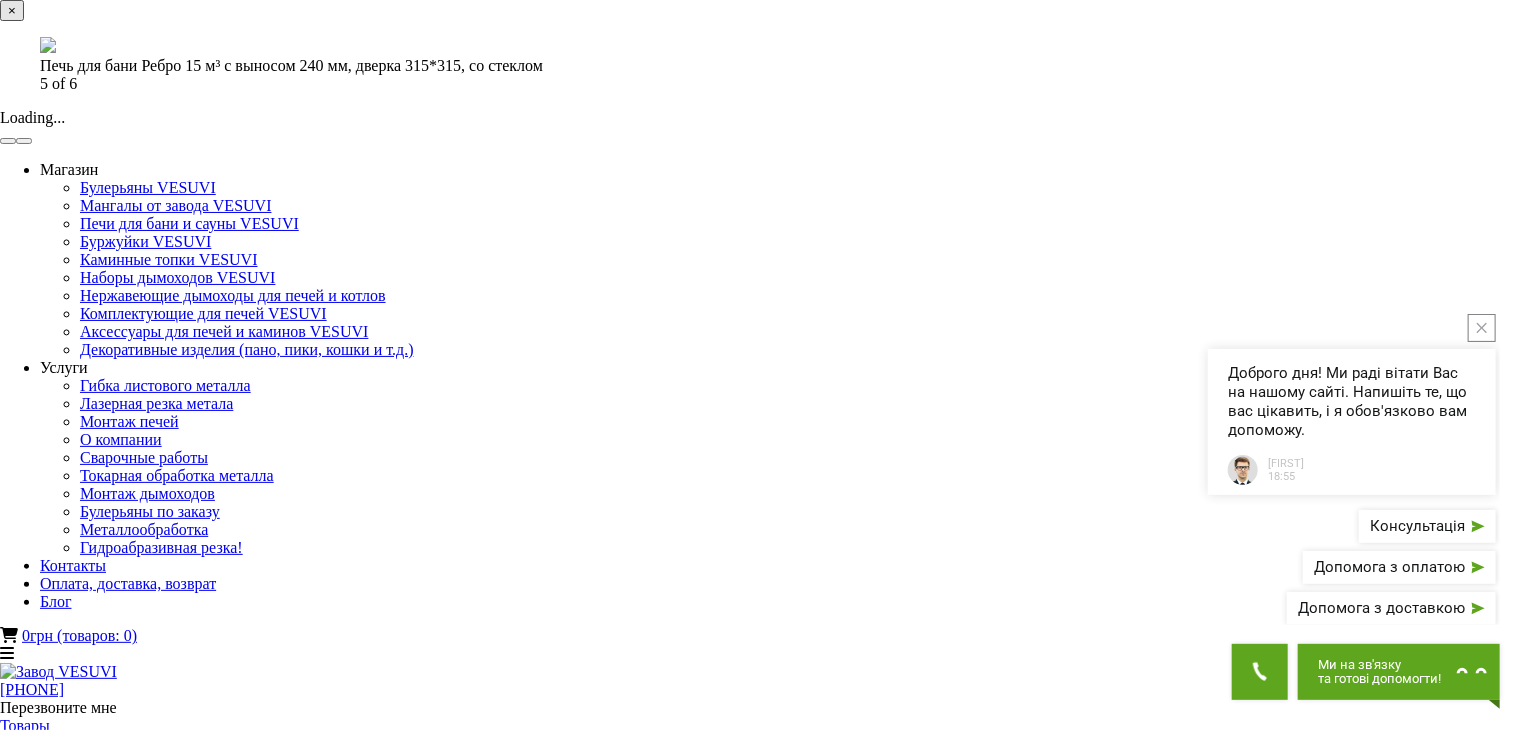 click at bounding box center (1482, 328) 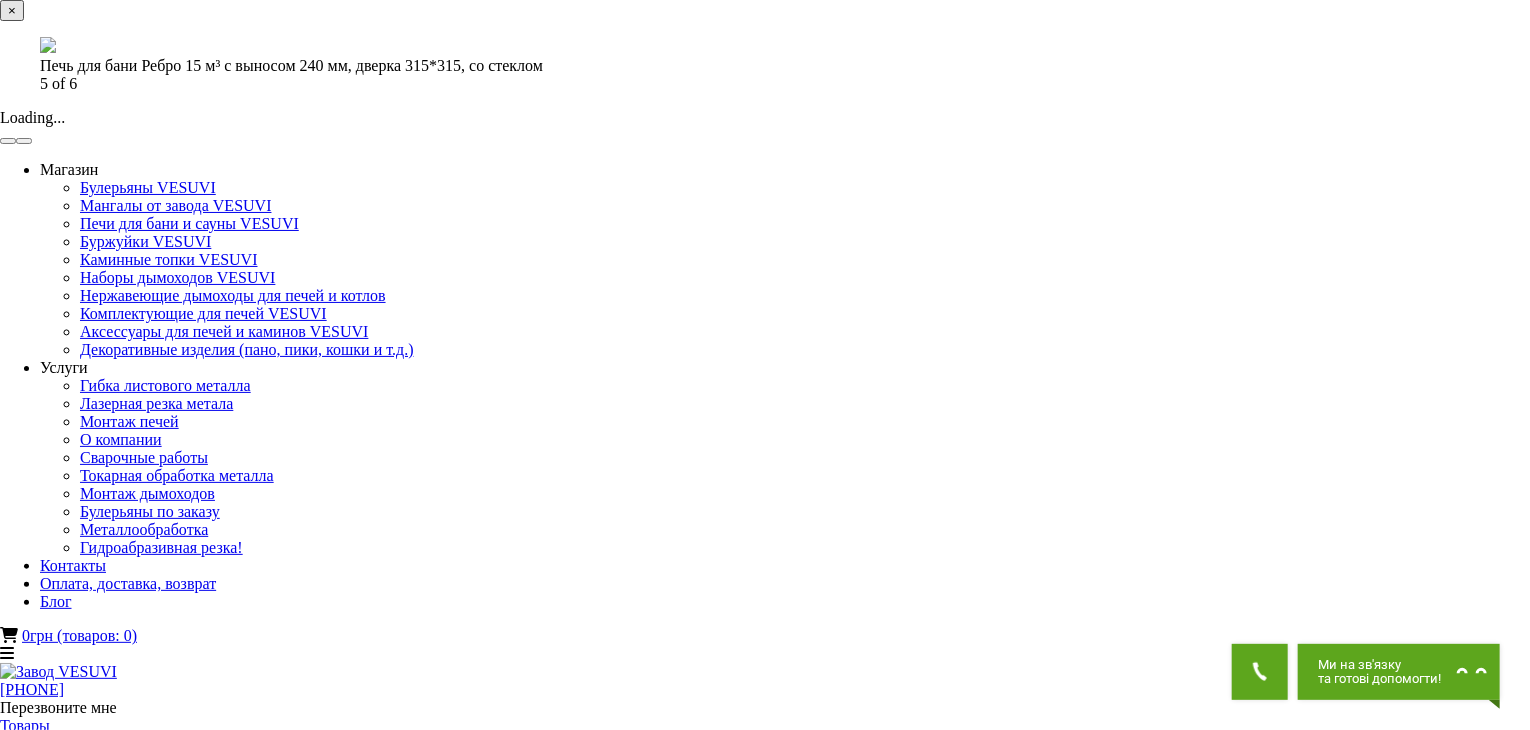click at bounding box center (24, 141) 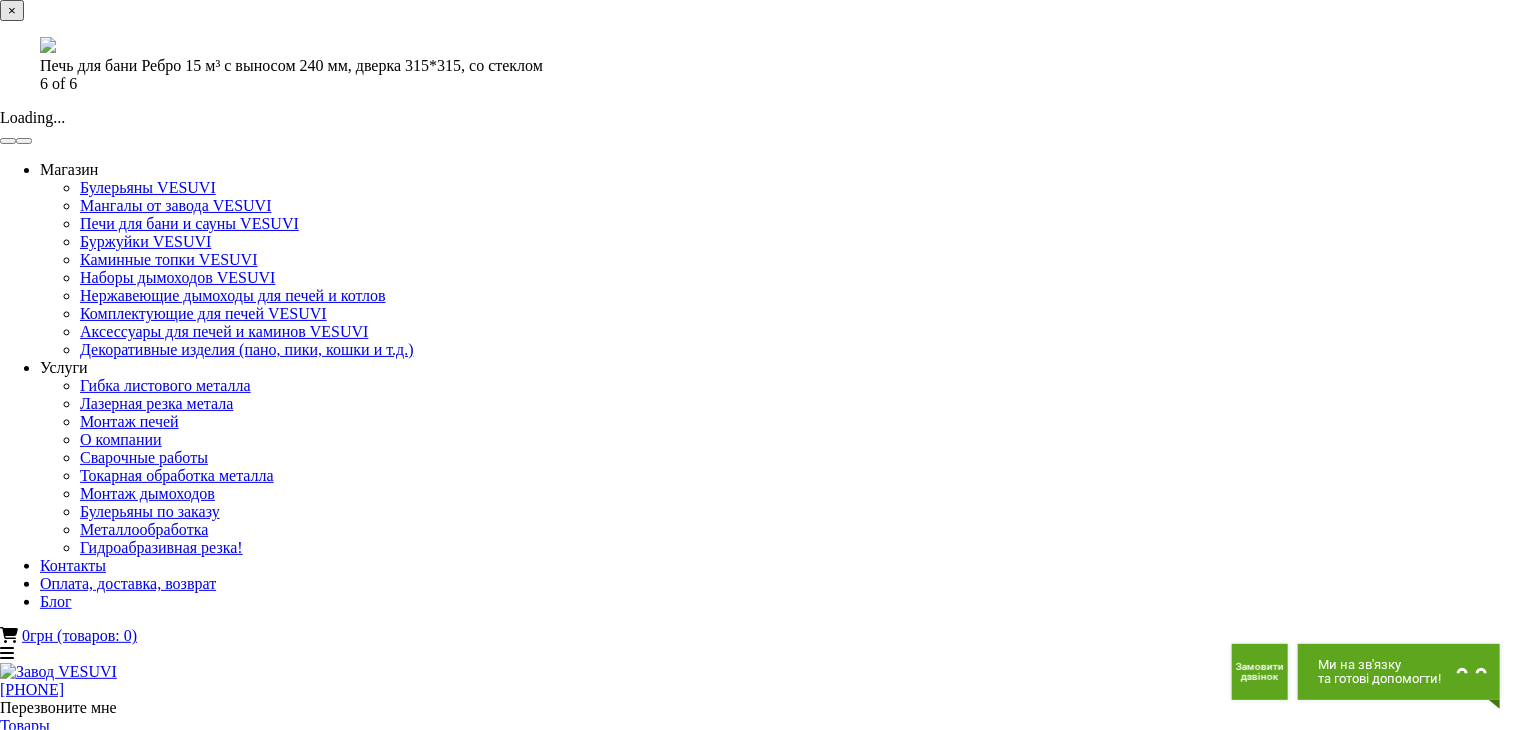click at bounding box center (24, 141) 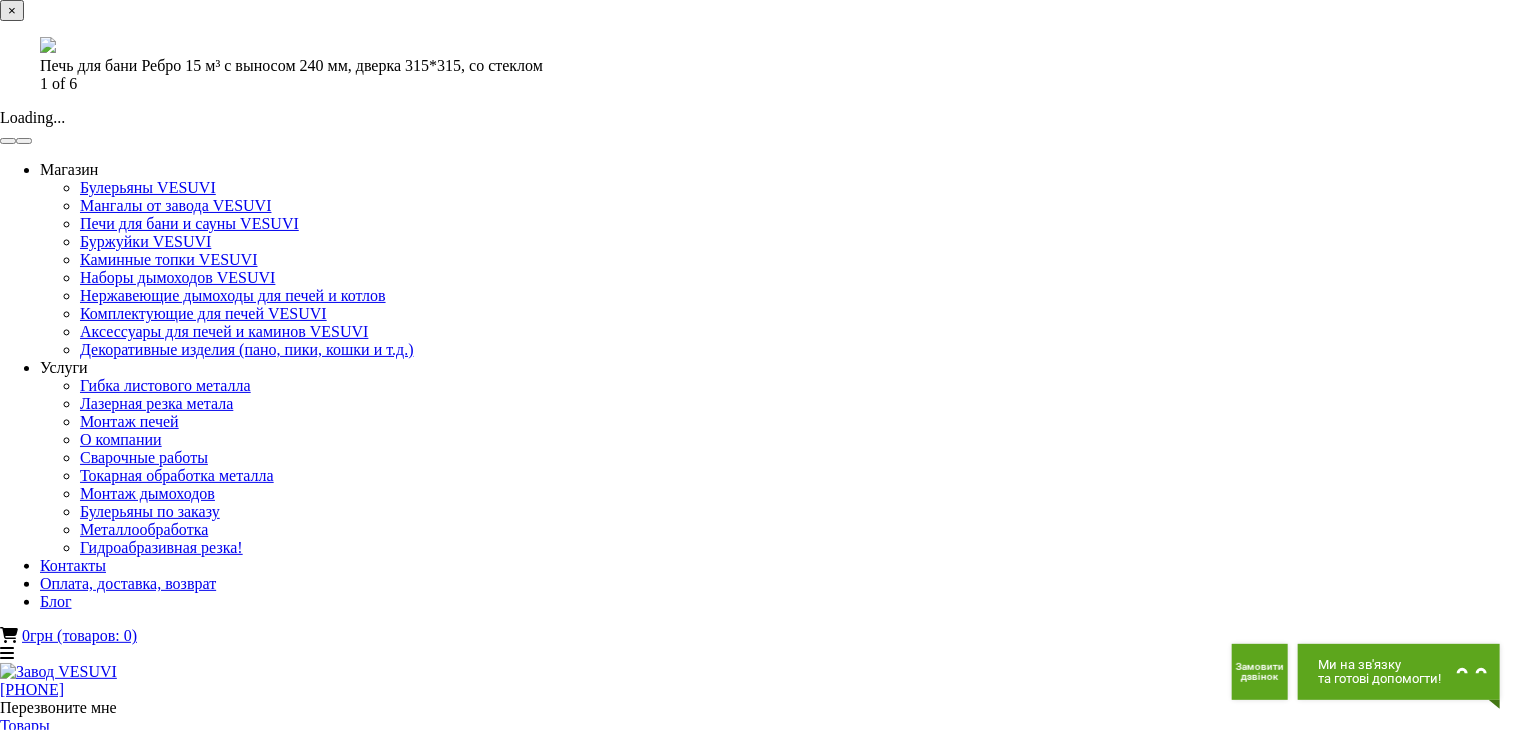 click at bounding box center [24, 141] 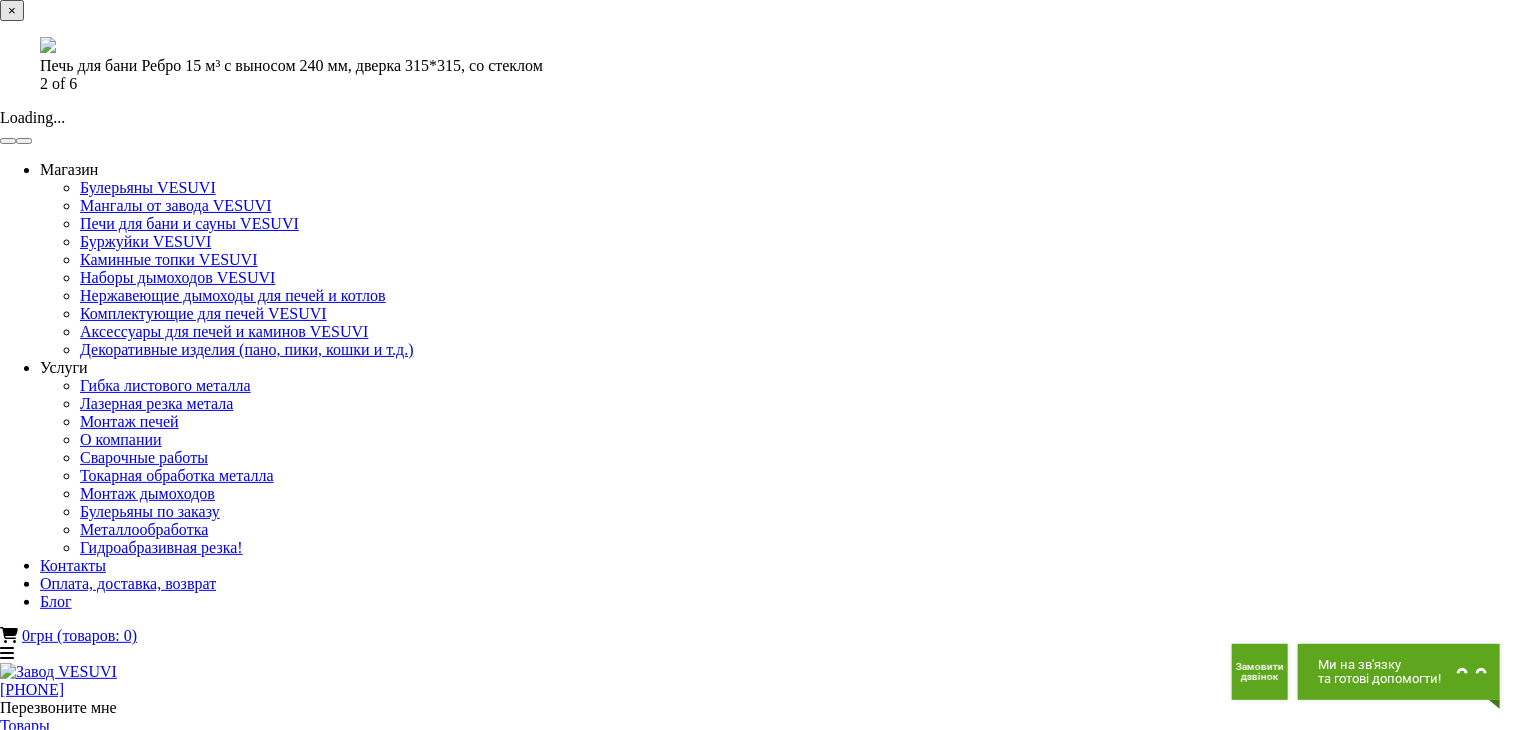 click at bounding box center (24, 141) 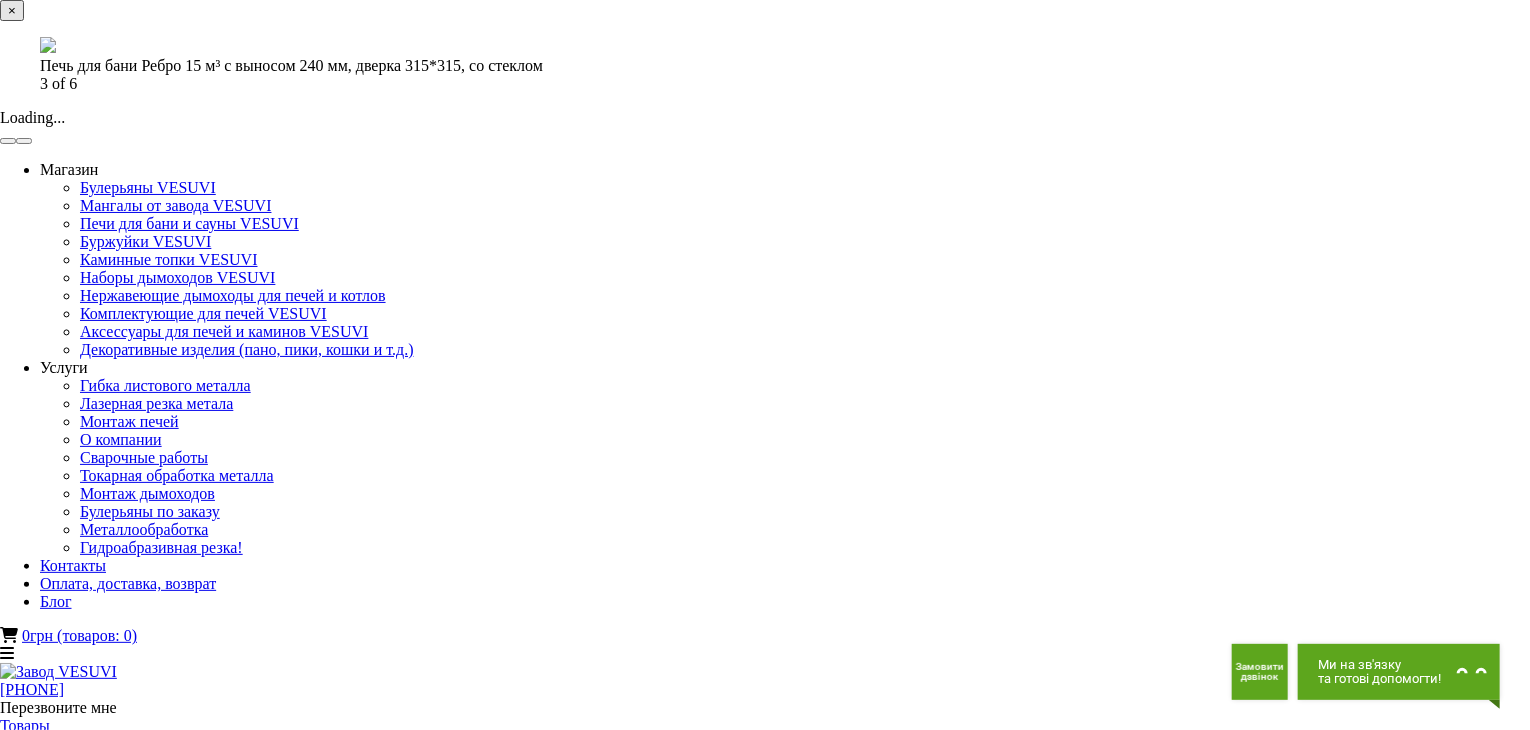 click at bounding box center [24, 141] 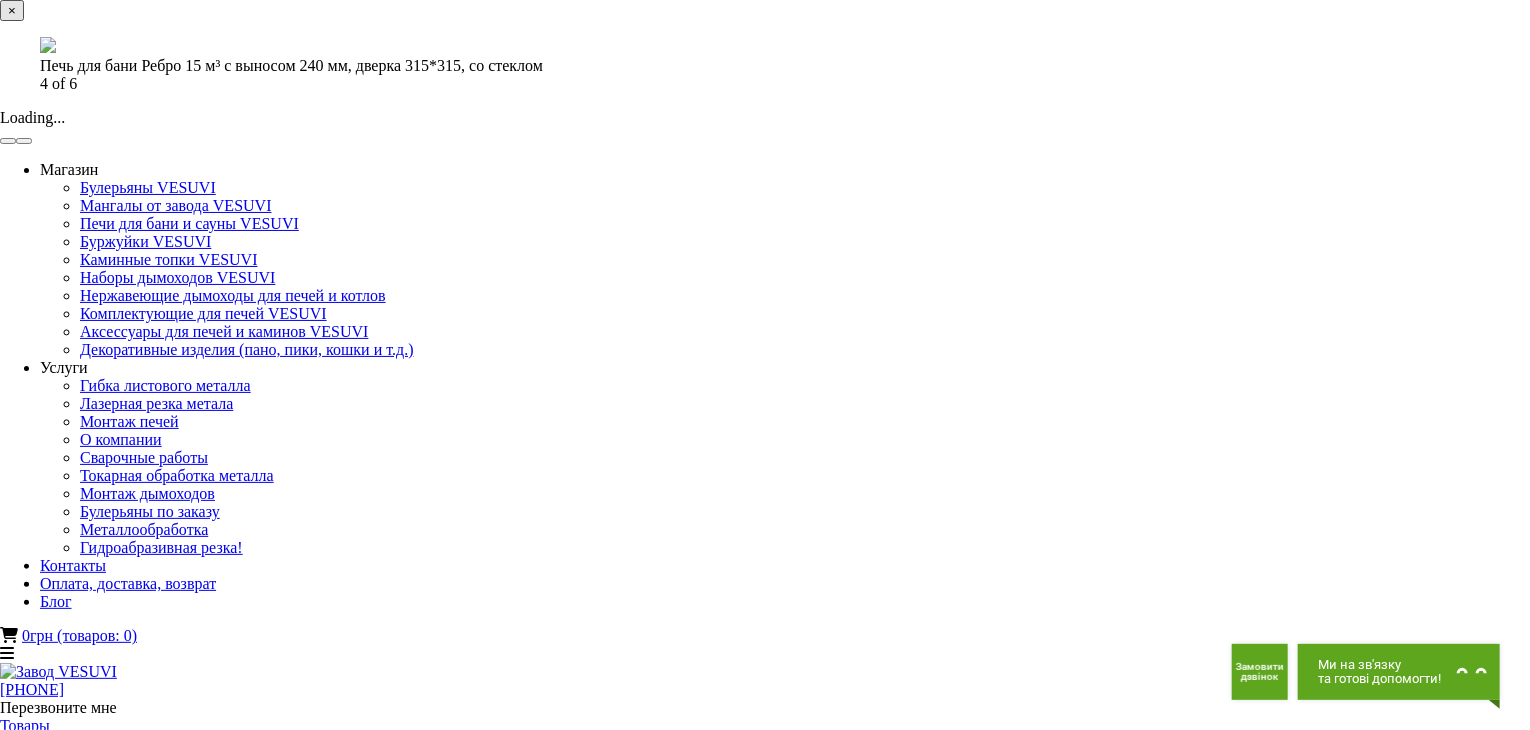 click at bounding box center [24, 141] 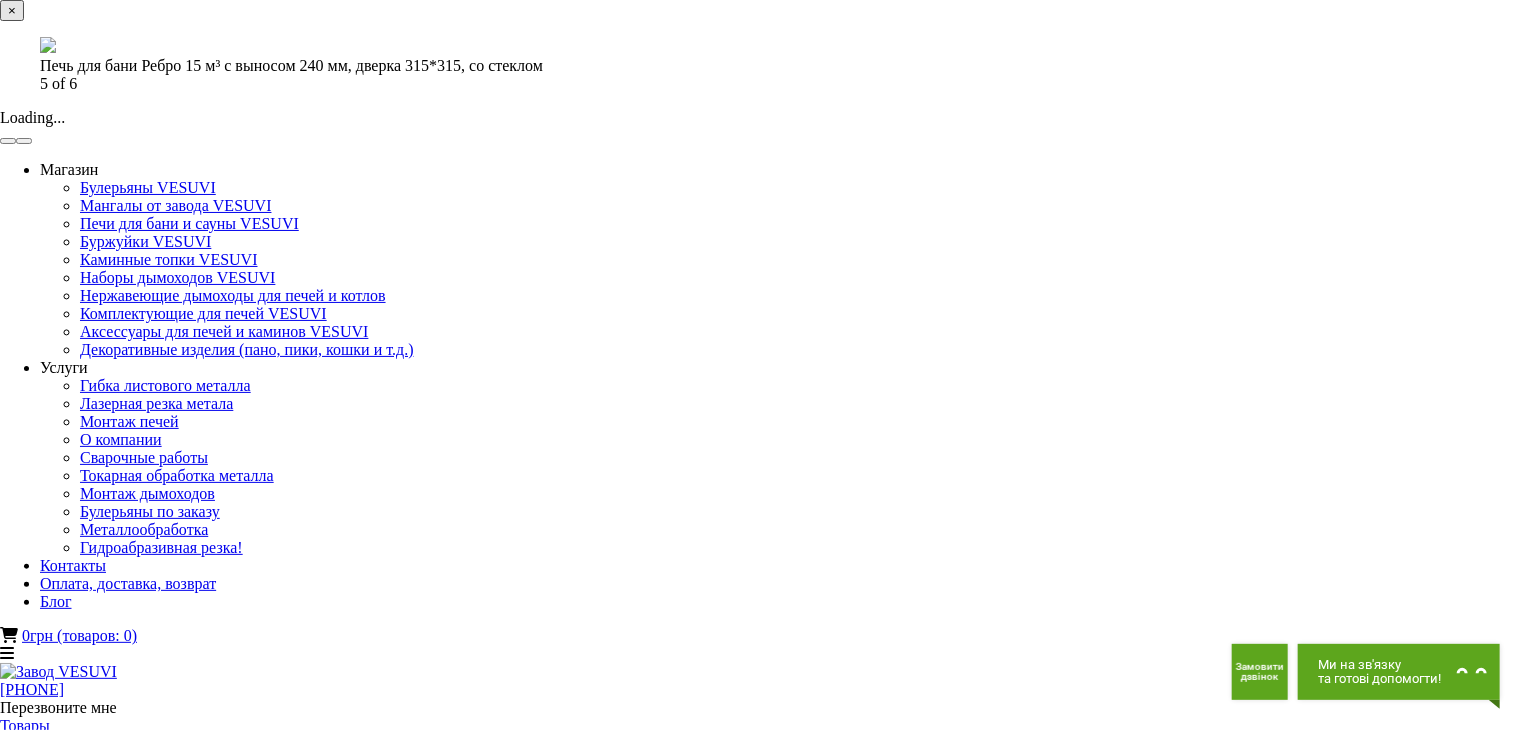 click at bounding box center (24, 141) 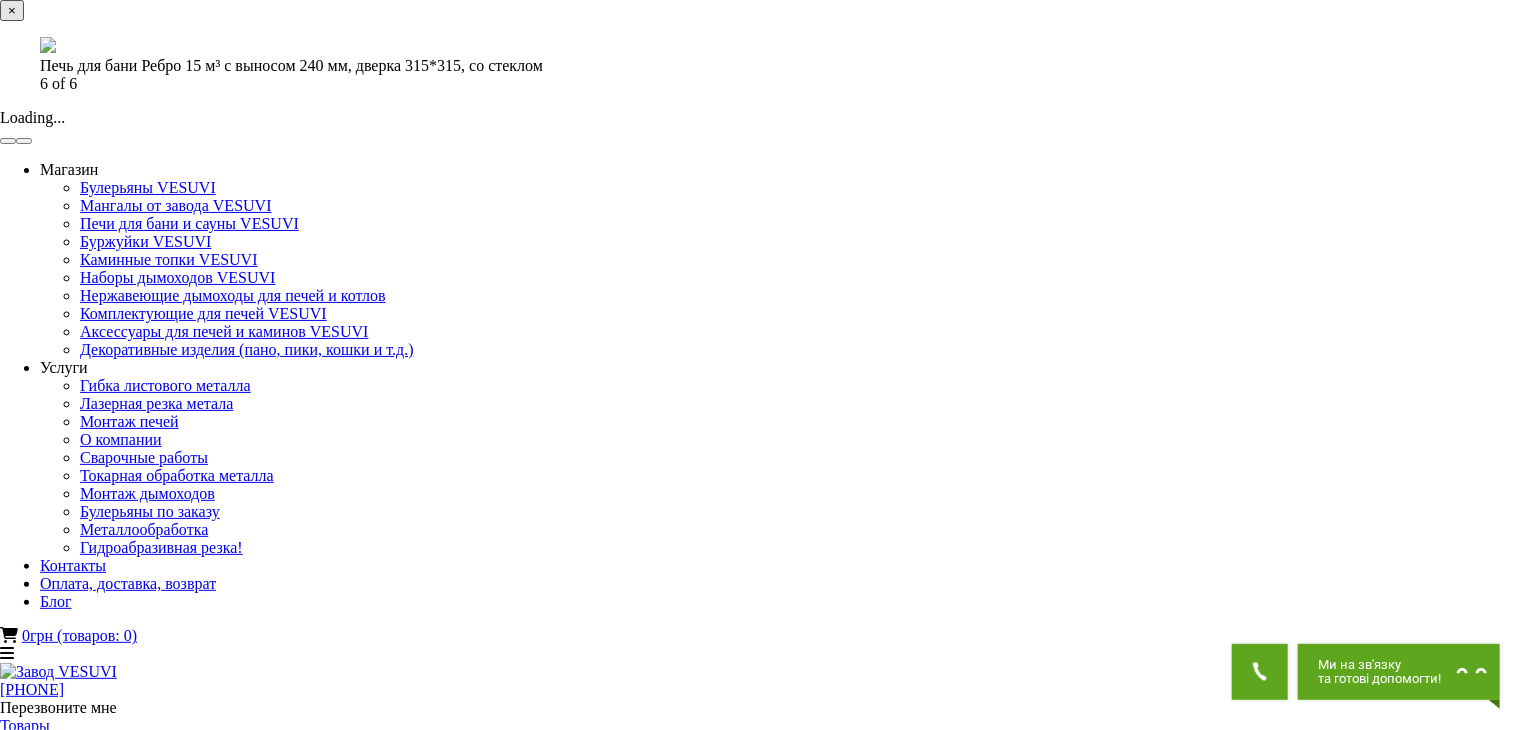 click at bounding box center (24, 141) 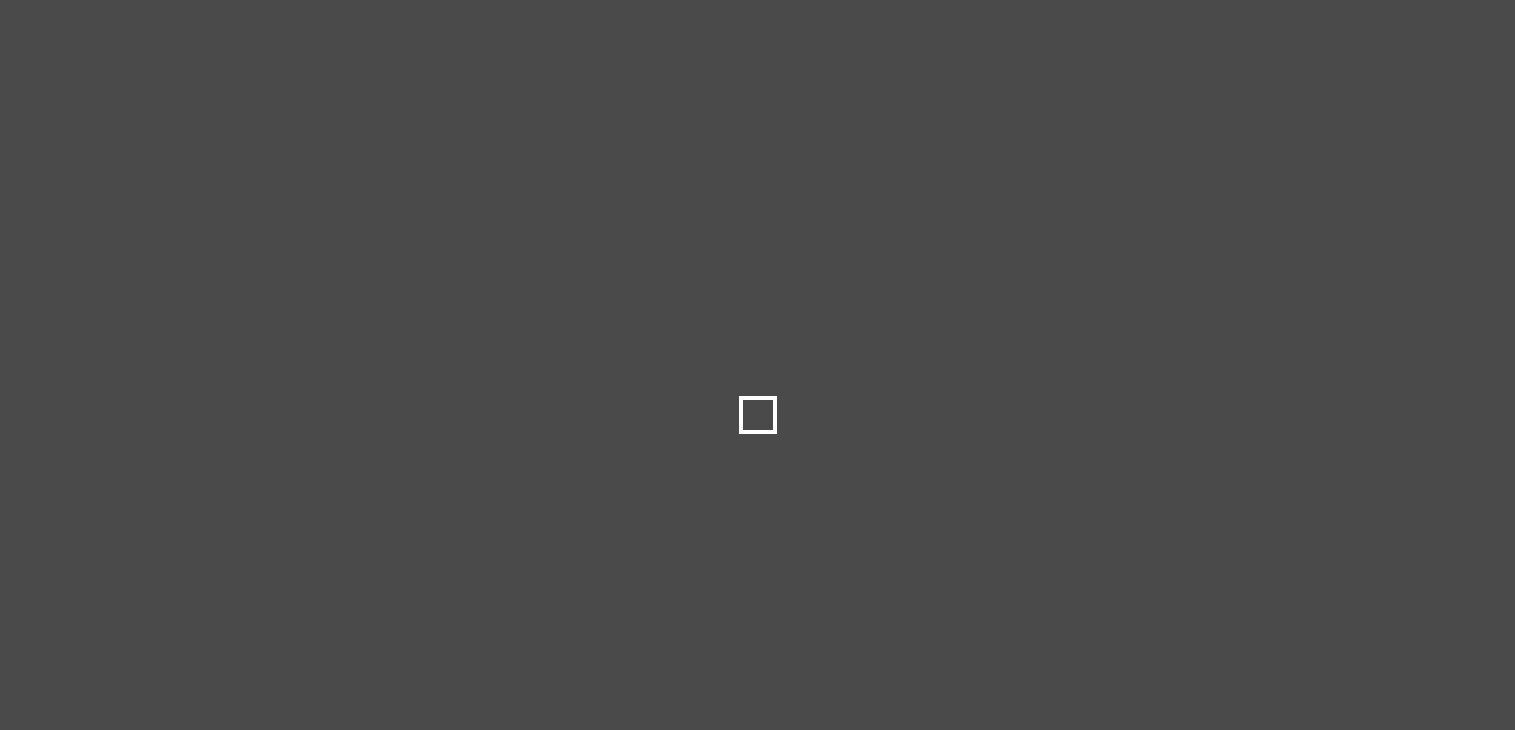 scroll, scrollTop: 439, scrollLeft: 0, axis: vertical 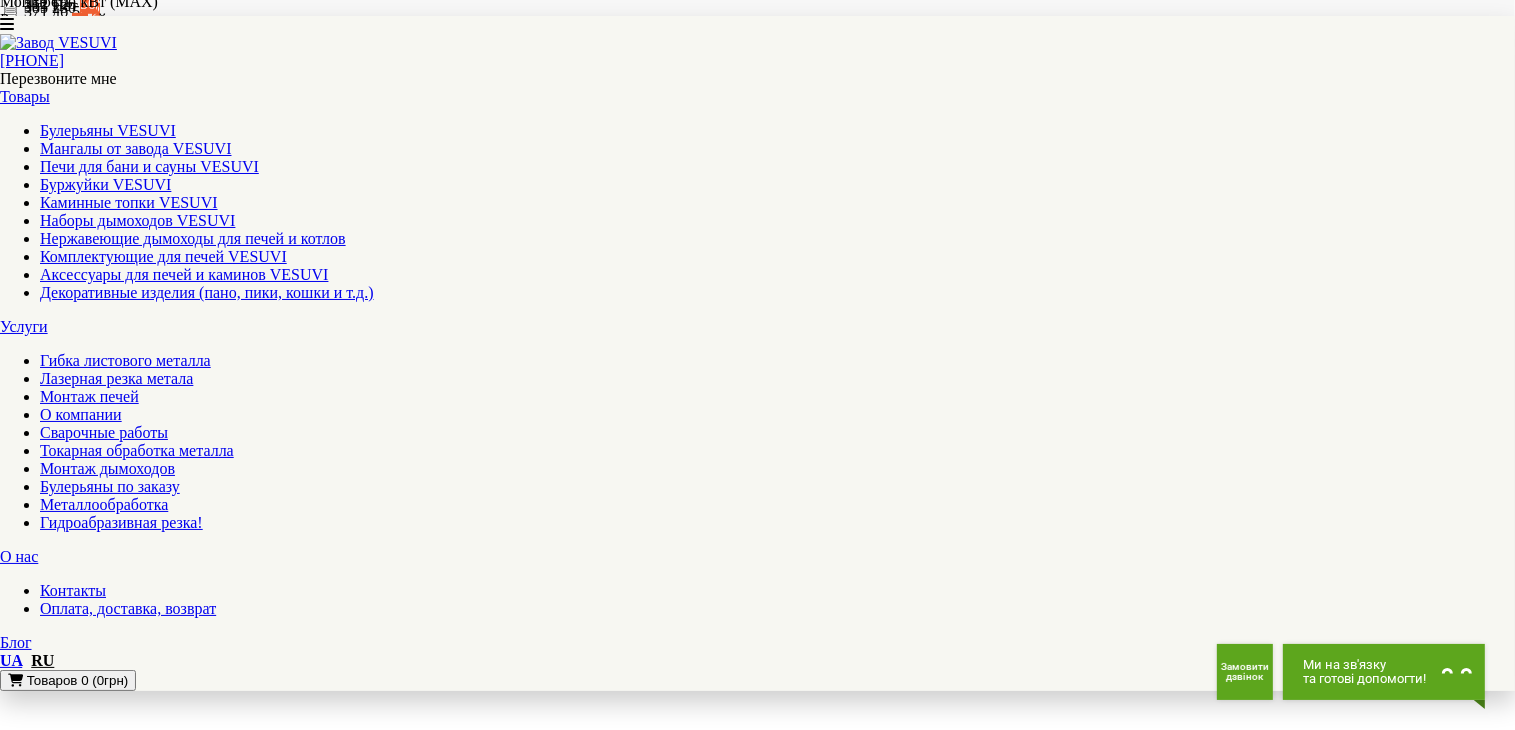 click at bounding box center [758, 5909] 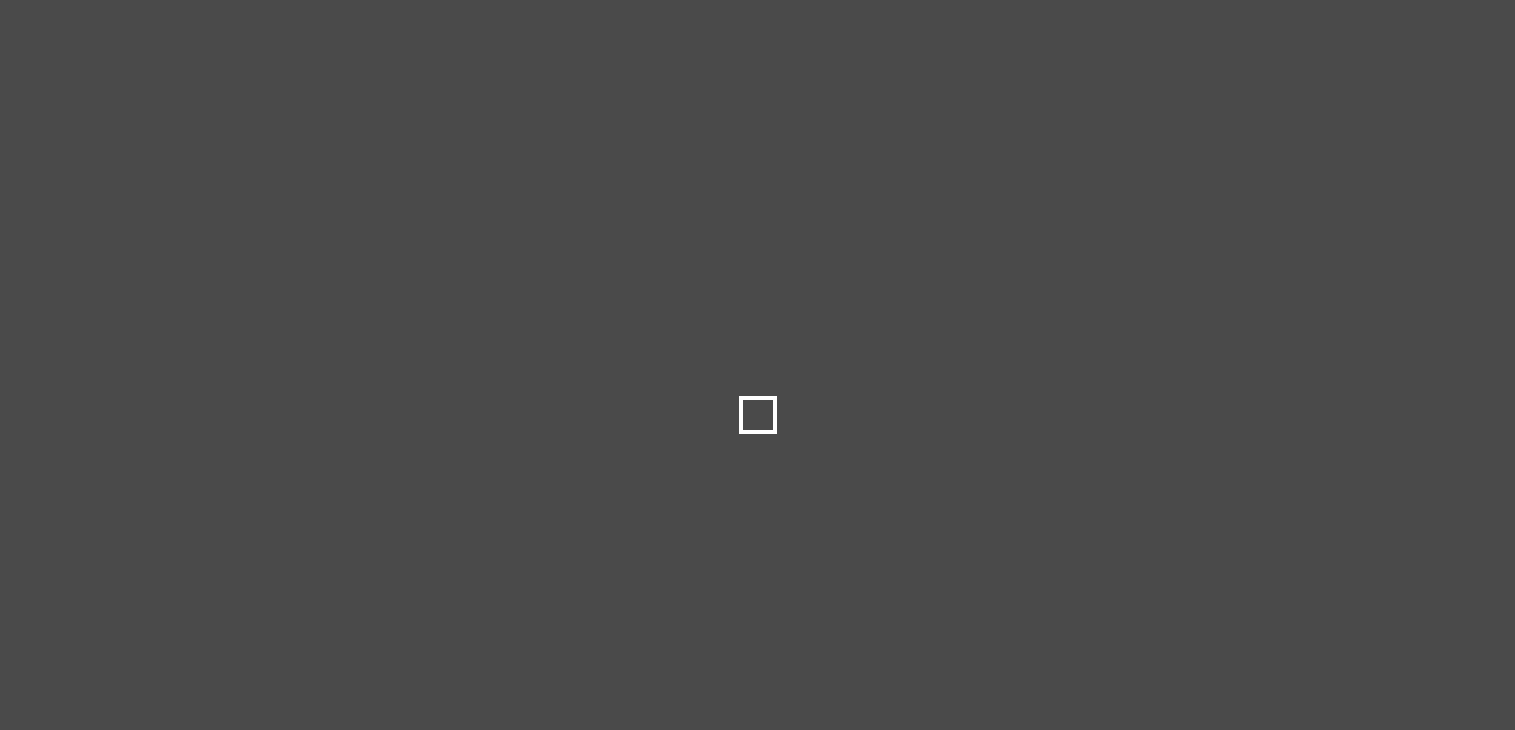 scroll, scrollTop: 0, scrollLeft: 0, axis: both 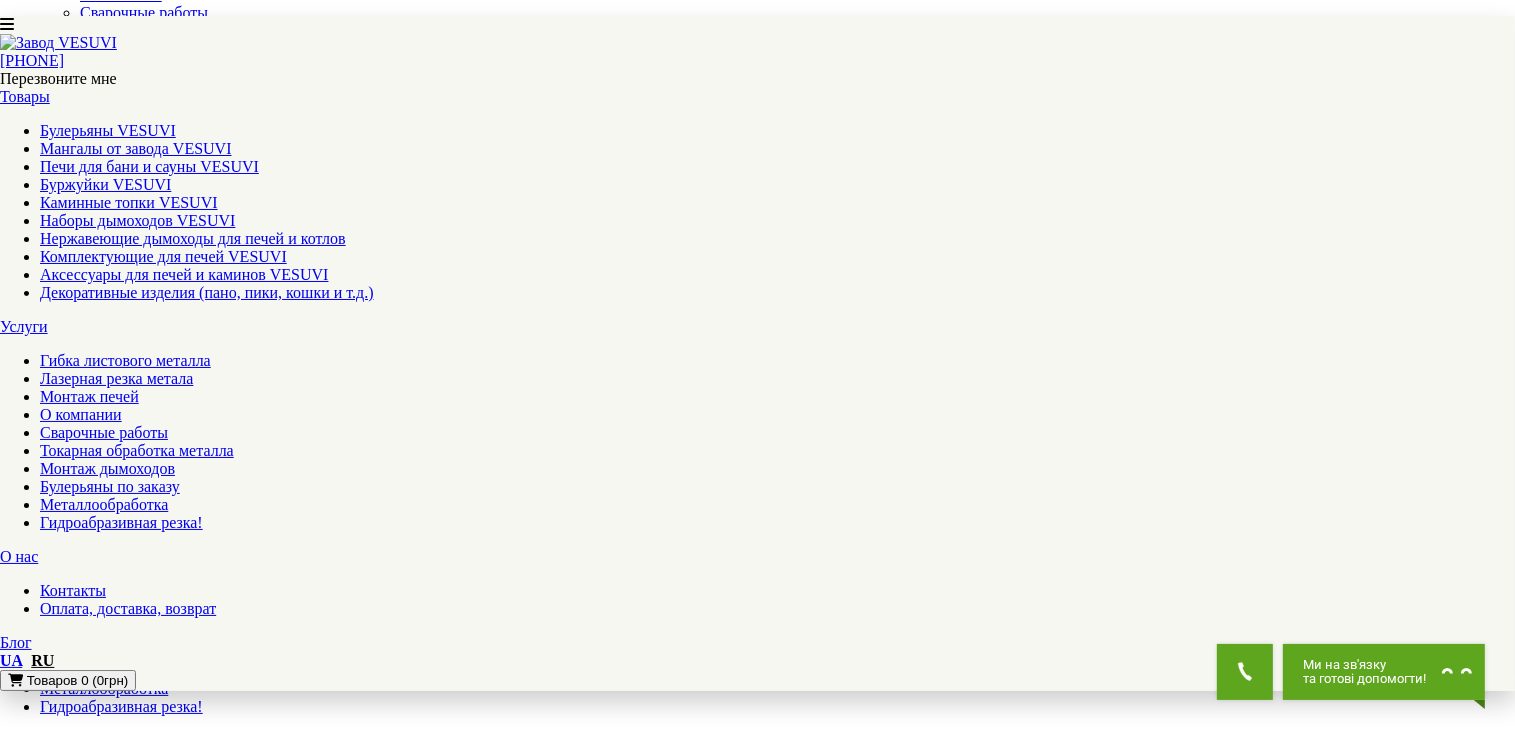 click at bounding box center (55, 1363) 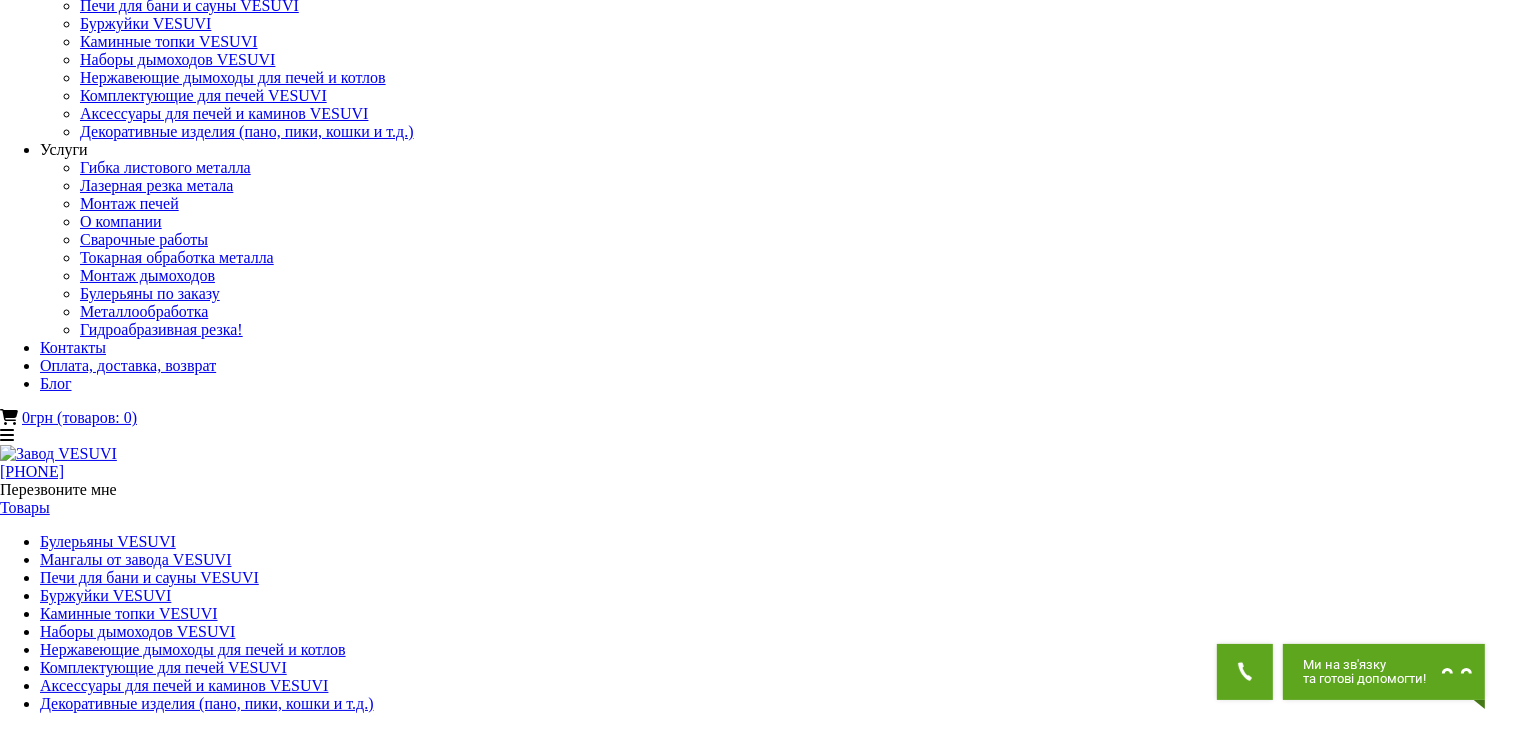 scroll, scrollTop: 0, scrollLeft: 0, axis: both 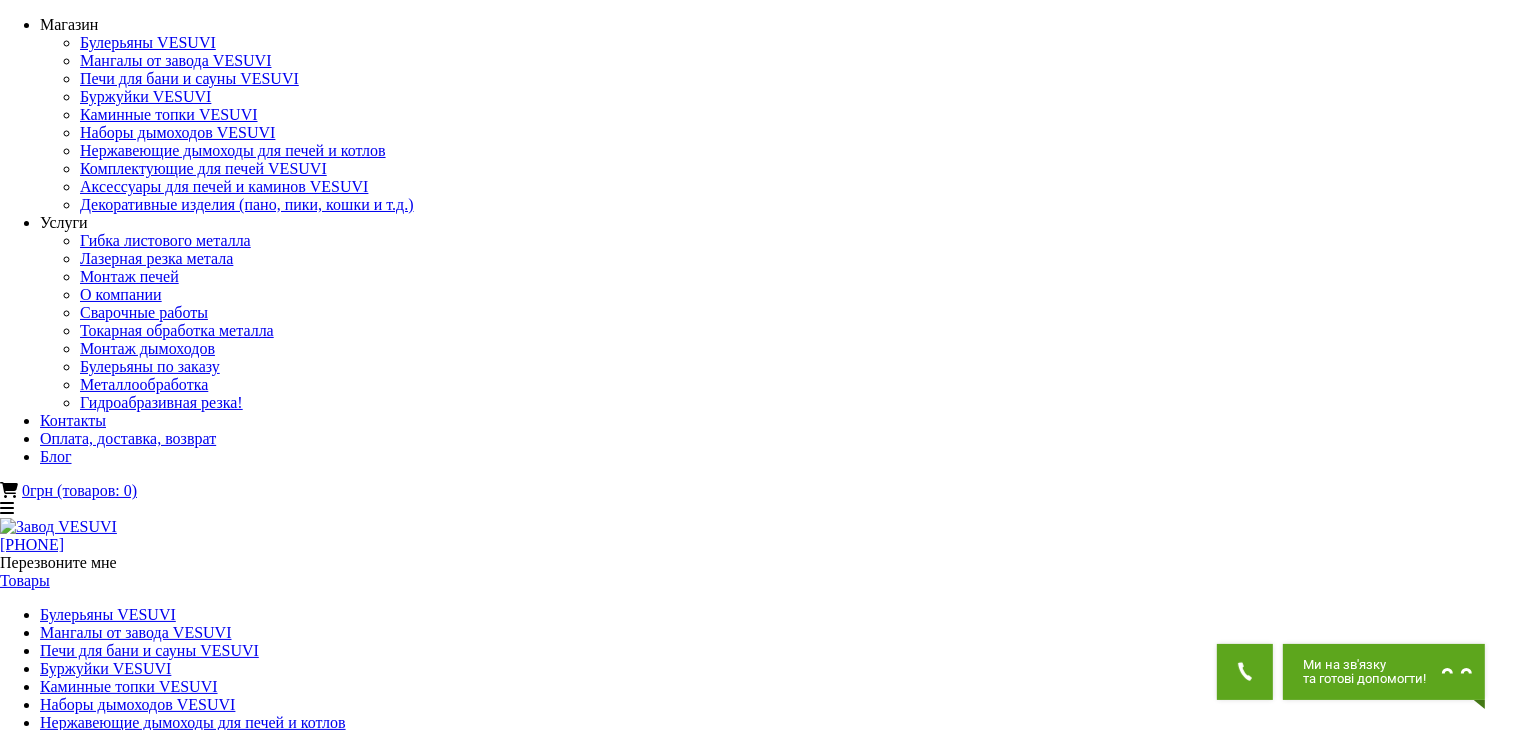 click at bounding box center [55, 1771] 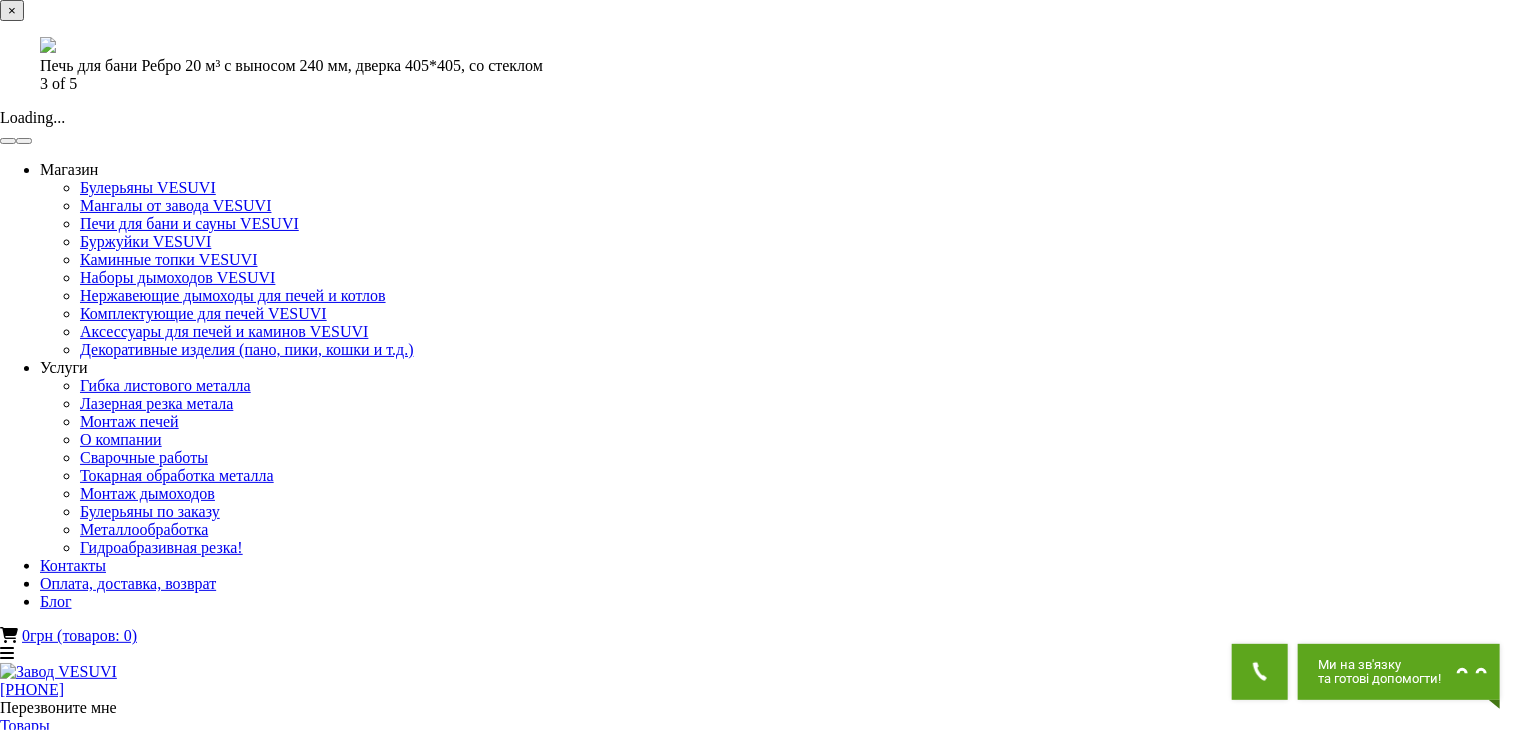 click on "×" at bounding box center [12, 10] 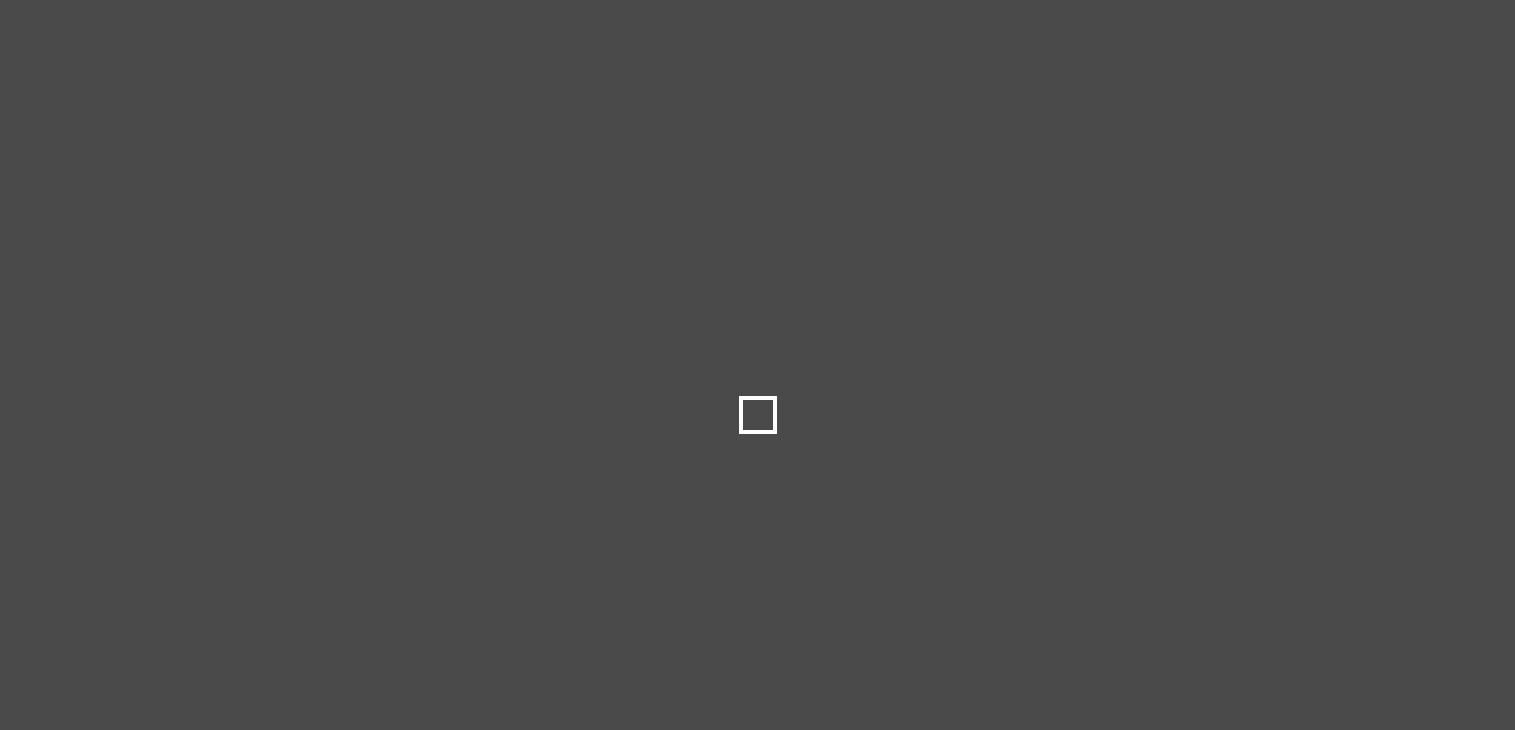 select 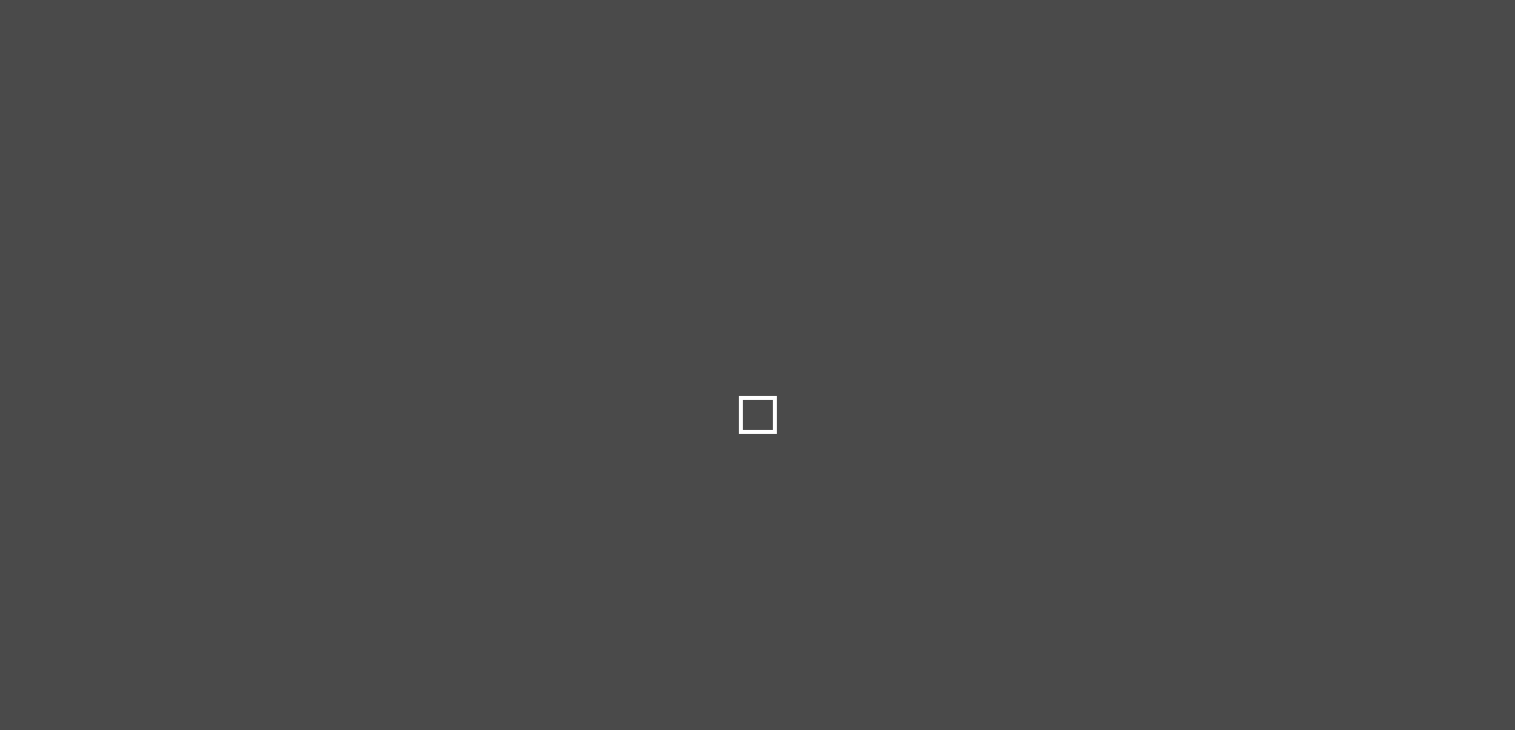 scroll, scrollTop: 0, scrollLeft: 0, axis: both 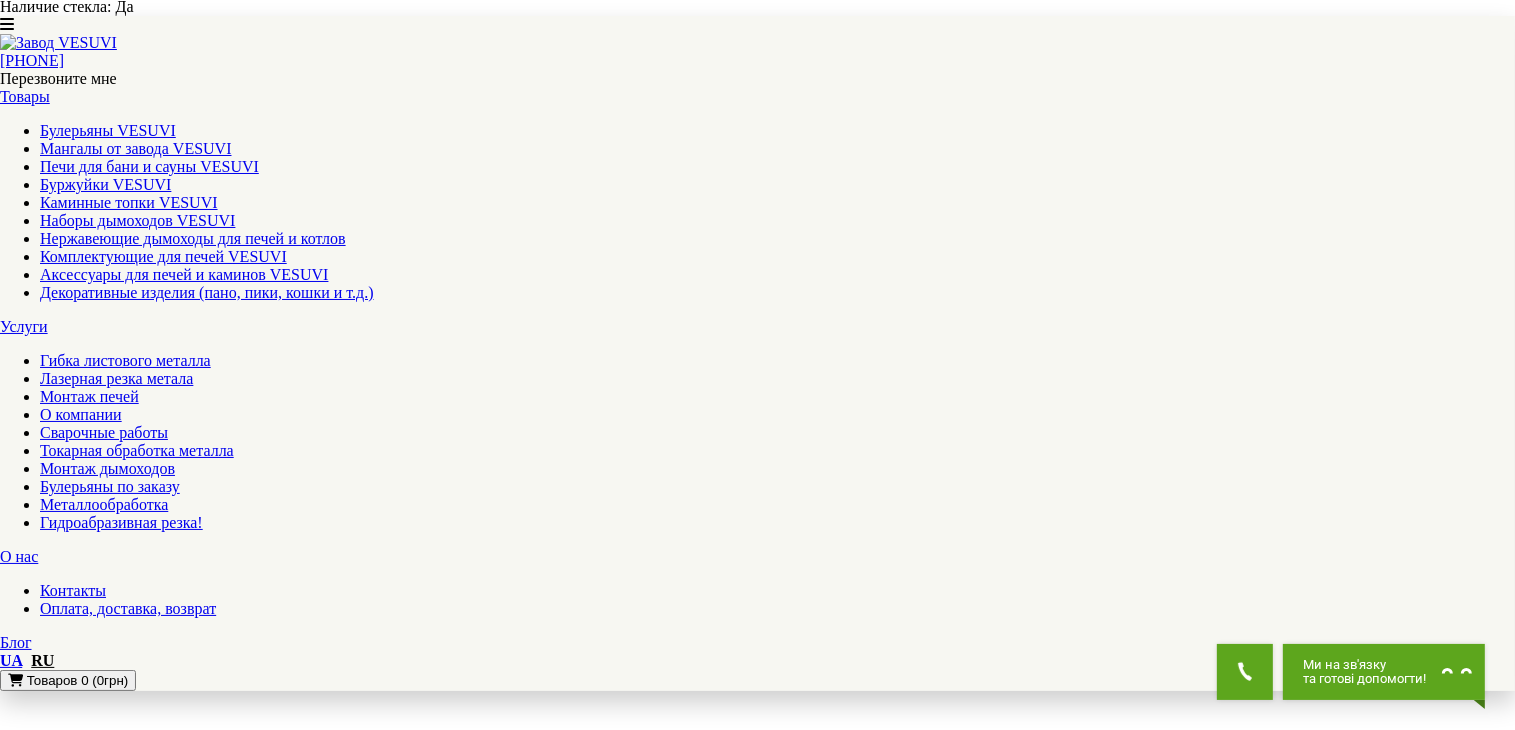 click on "4" at bounding box center [44, 7596] 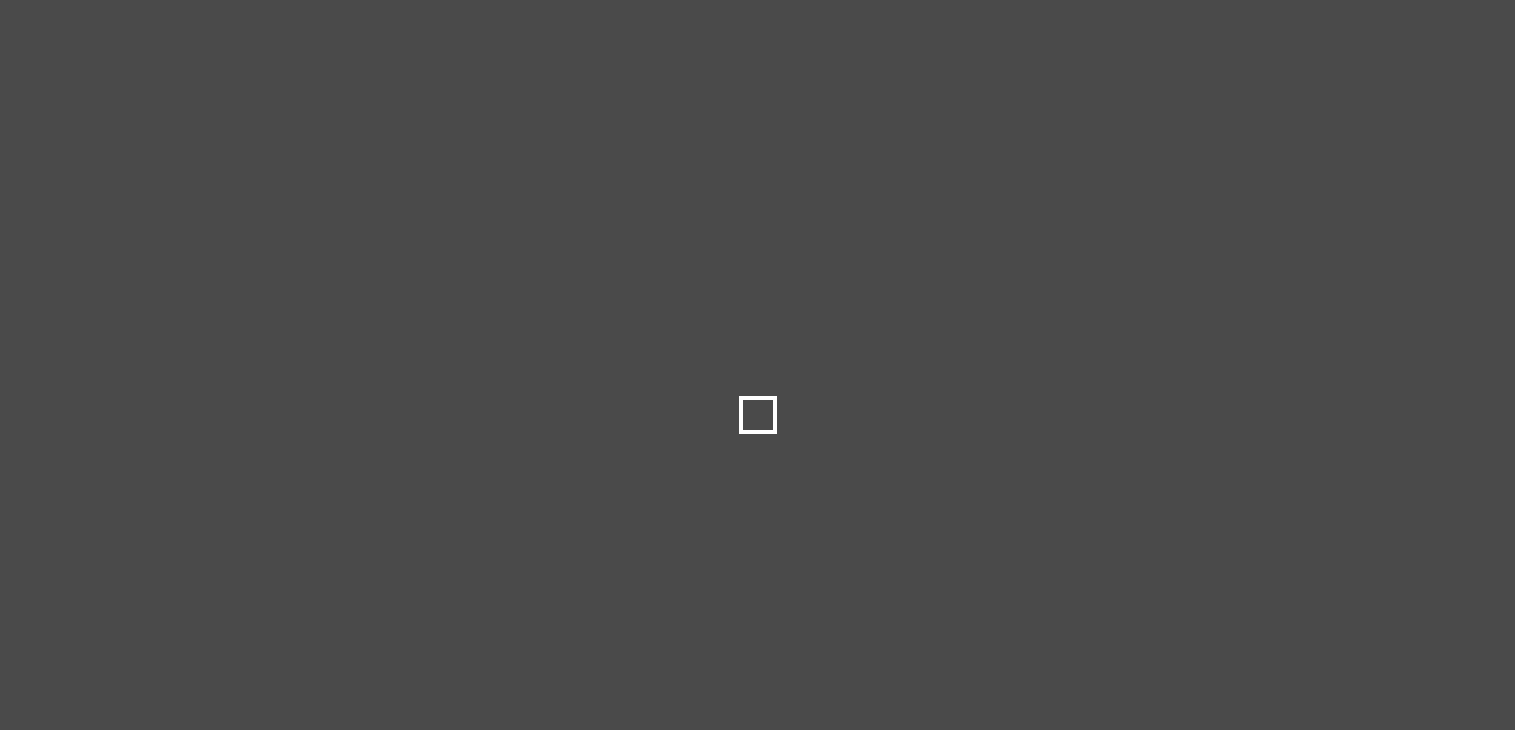 scroll, scrollTop: 0, scrollLeft: 0, axis: both 